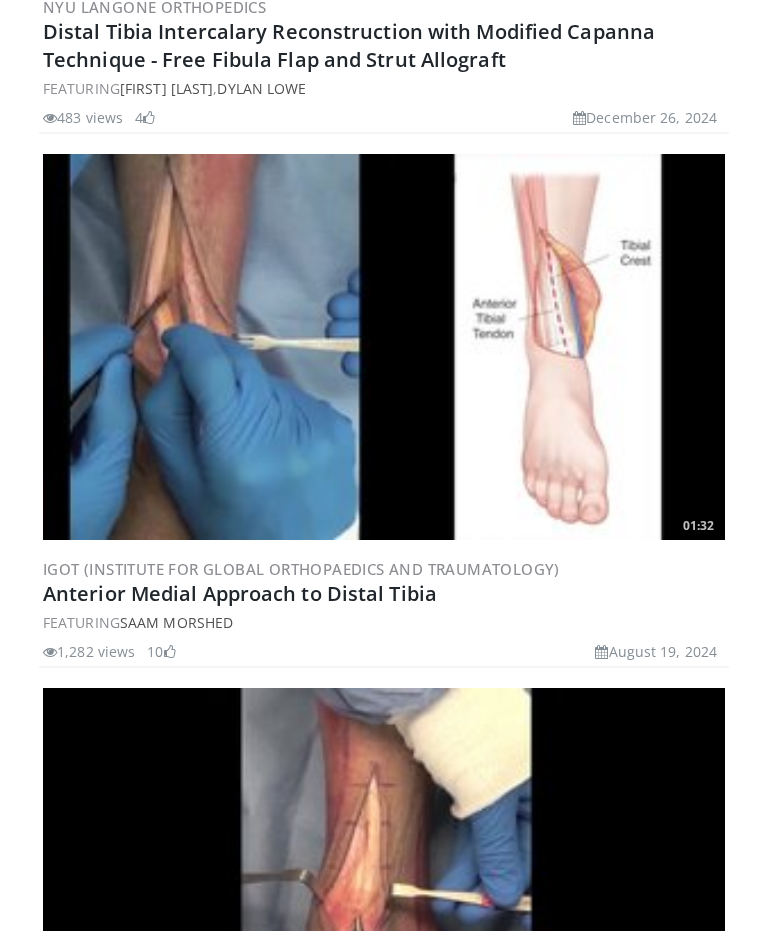 scroll, scrollTop: 3792, scrollLeft: 0, axis: vertical 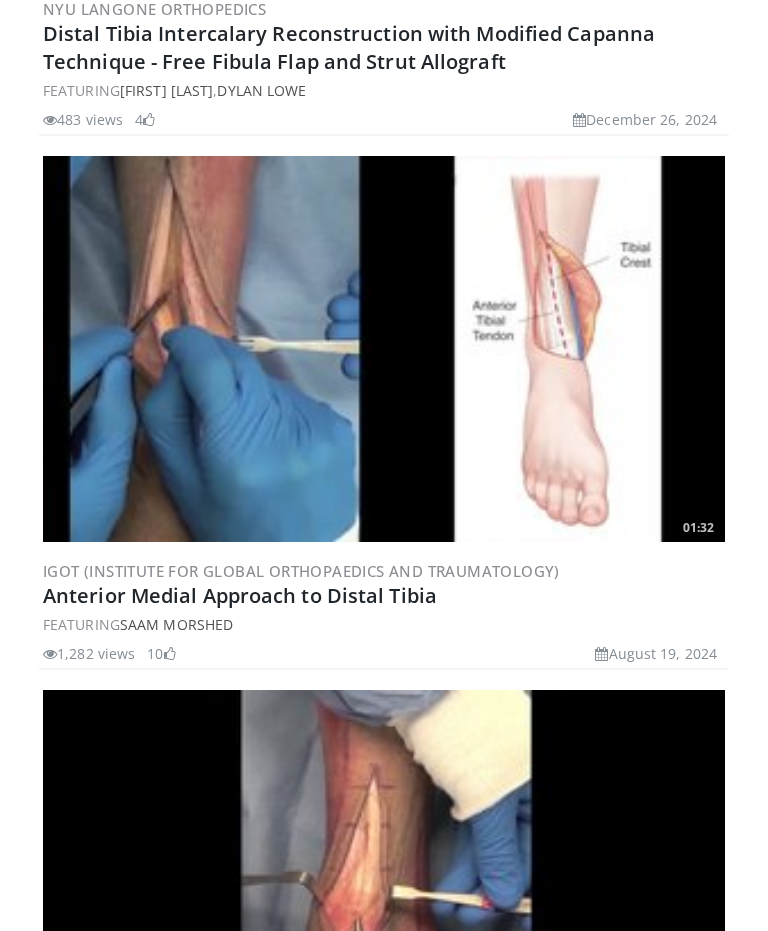click at bounding box center [384, 350] 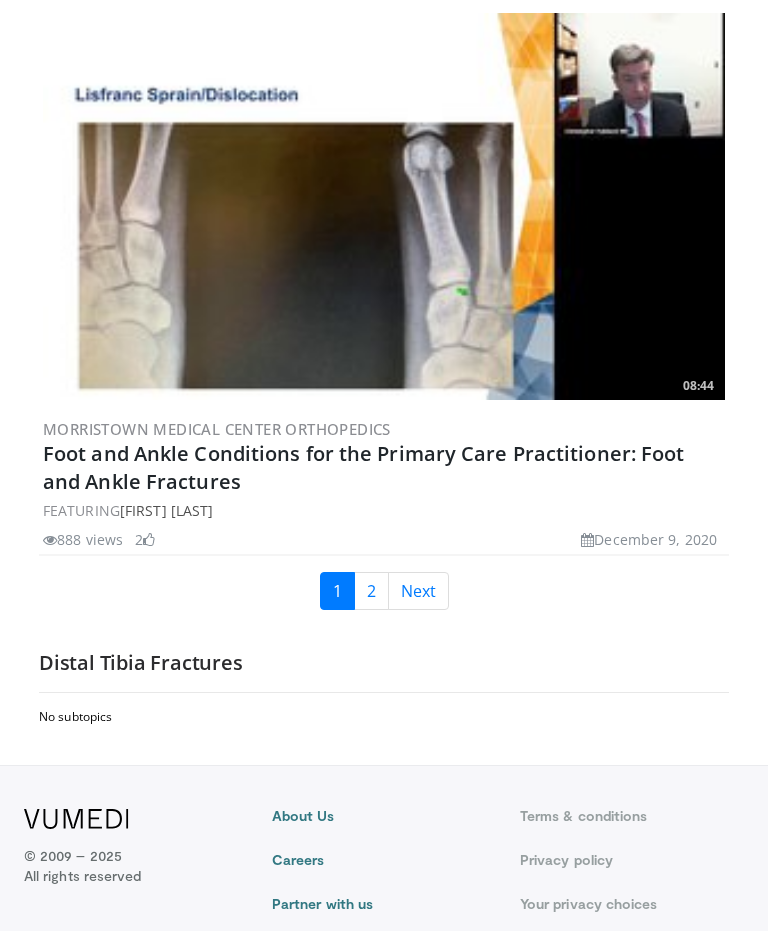 scroll, scrollTop: 13274, scrollLeft: 0, axis: vertical 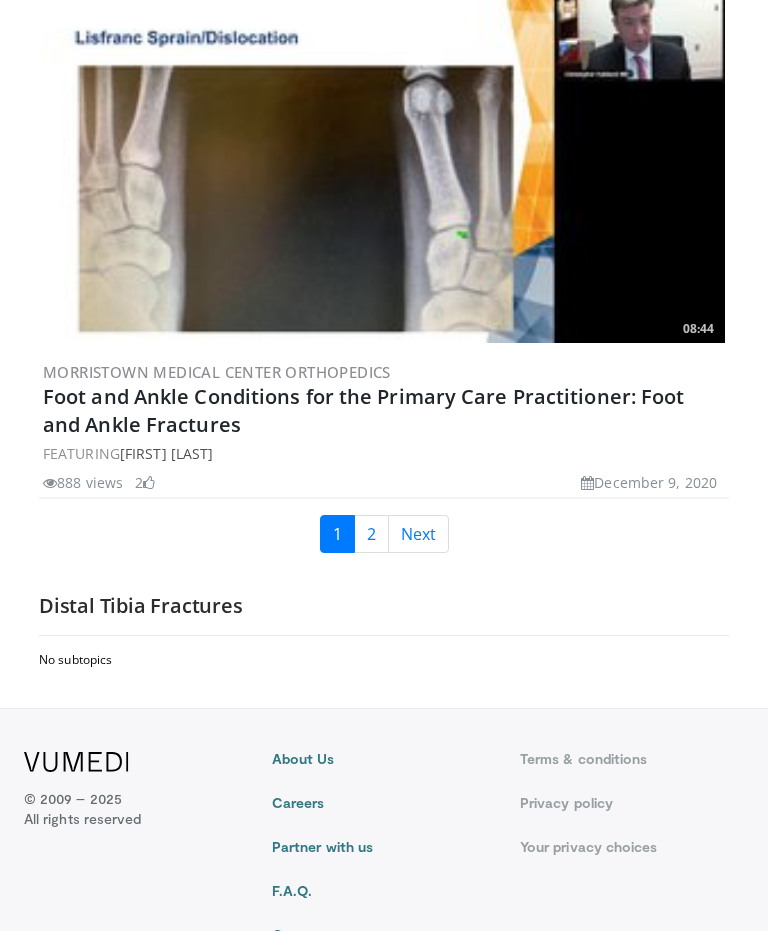 click on "2" at bounding box center (371, 534) 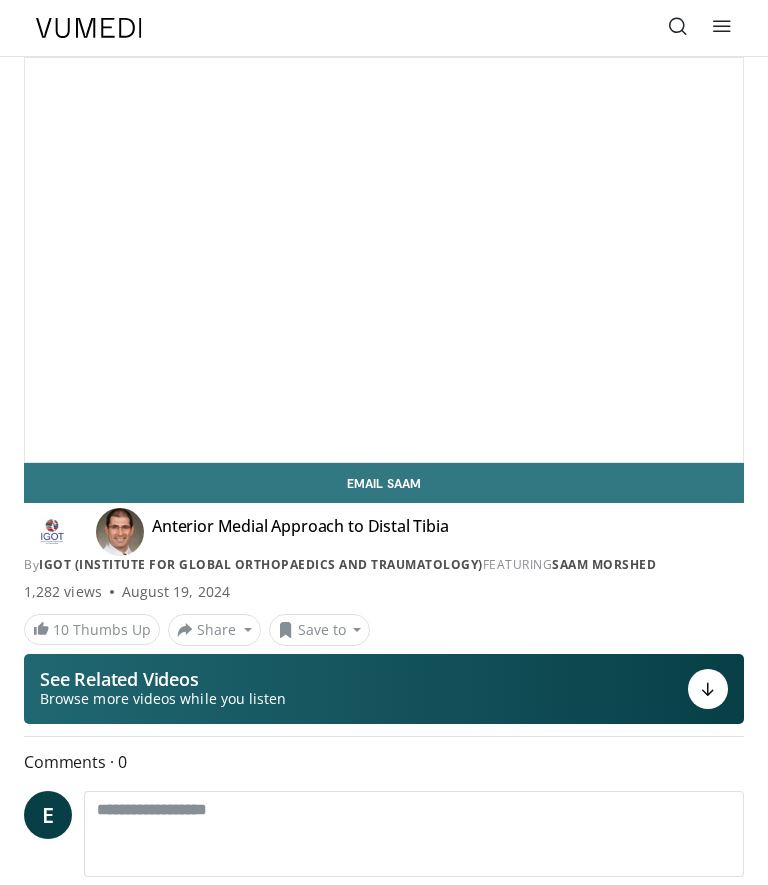 scroll, scrollTop: 0, scrollLeft: 0, axis: both 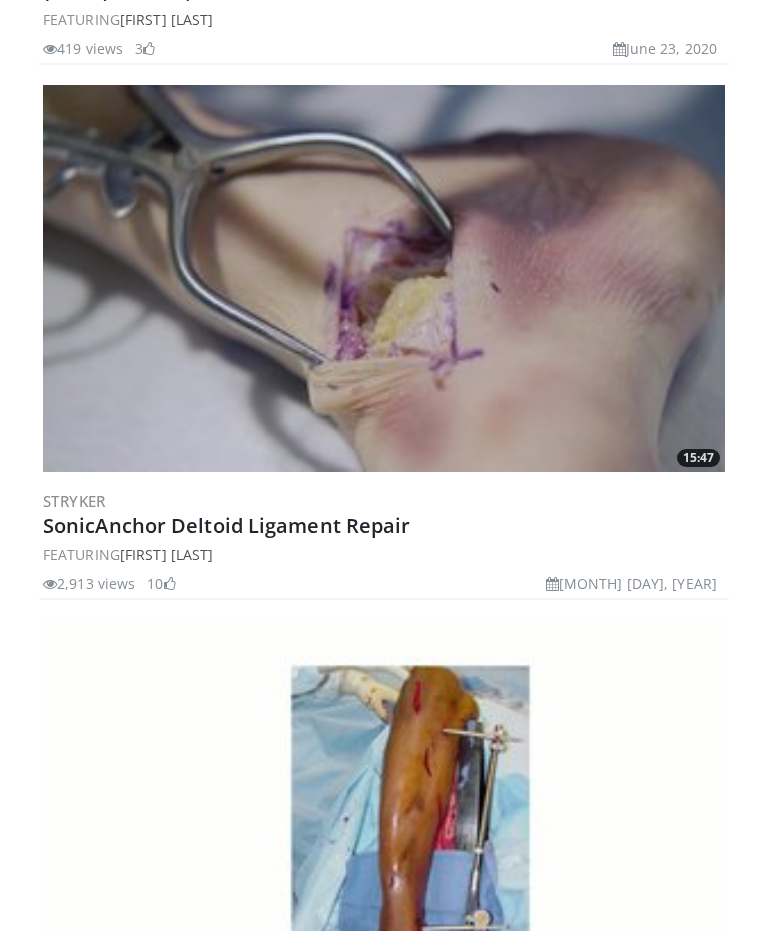 click at bounding box center (384, 279) 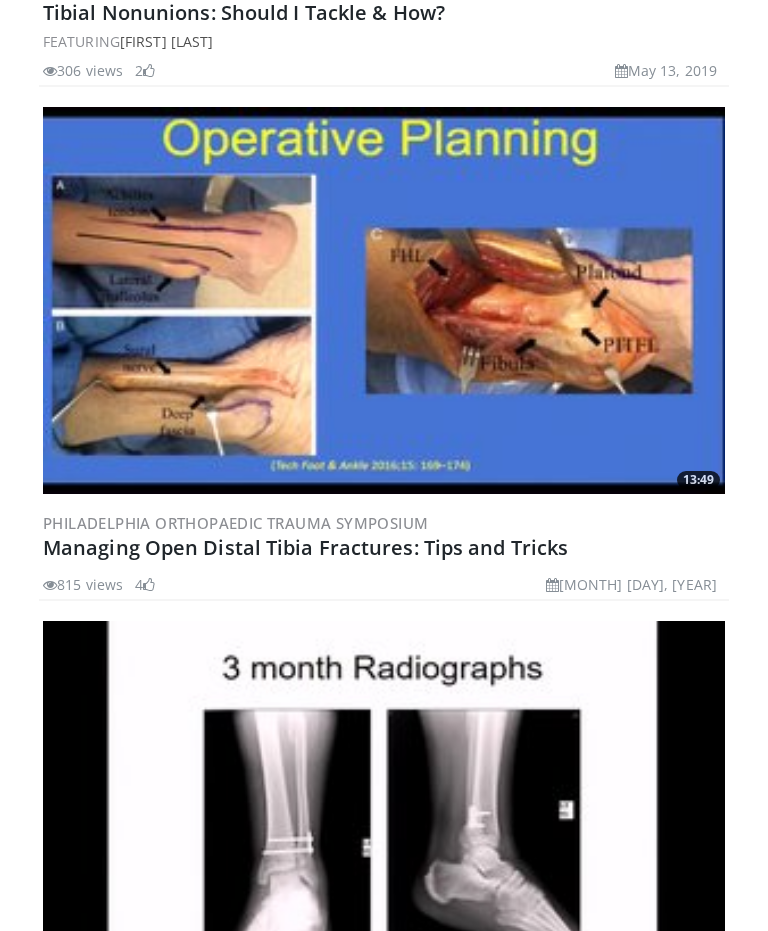 scroll, scrollTop: 2258, scrollLeft: 0, axis: vertical 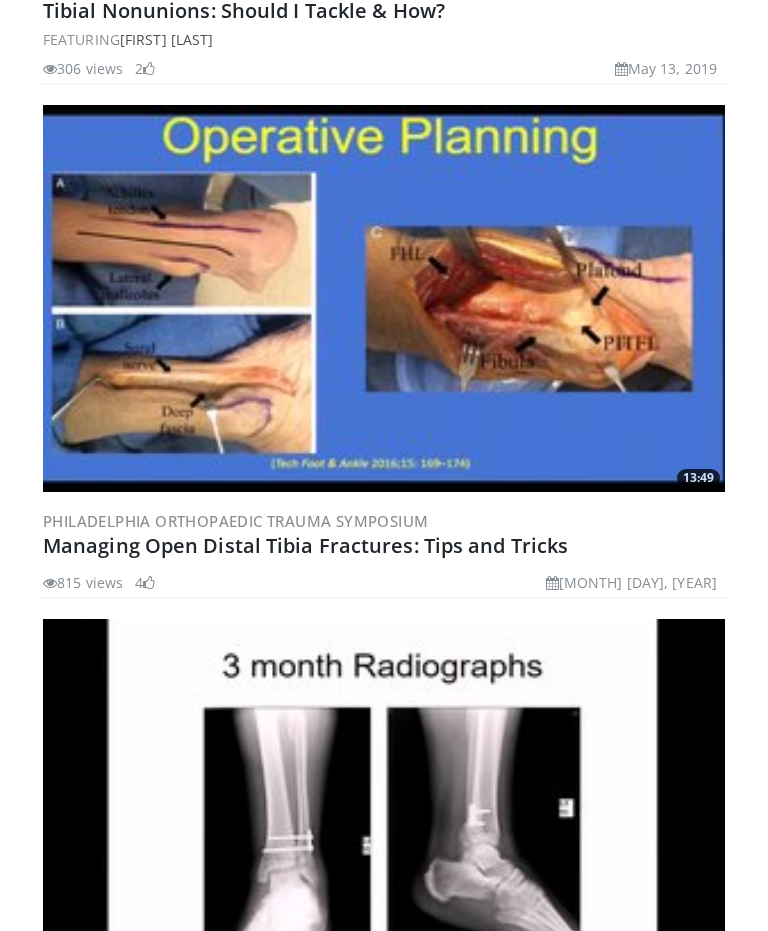 click at bounding box center (384, 298) 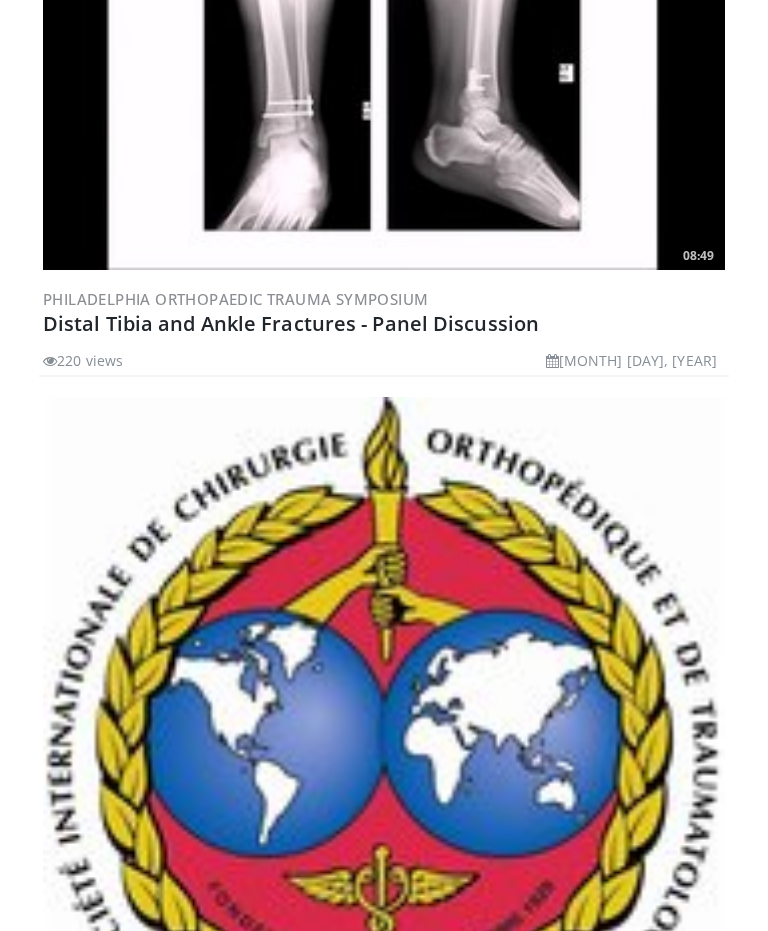 scroll, scrollTop: 2987, scrollLeft: 0, axis: vertical 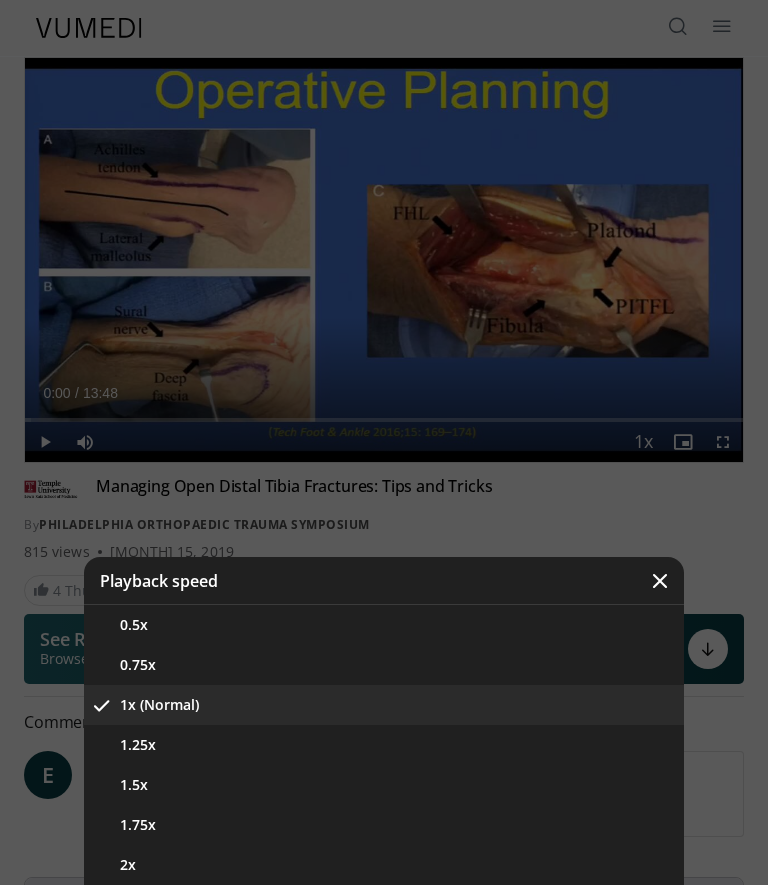 click on "1.25x" at bounding box center [384, 745] 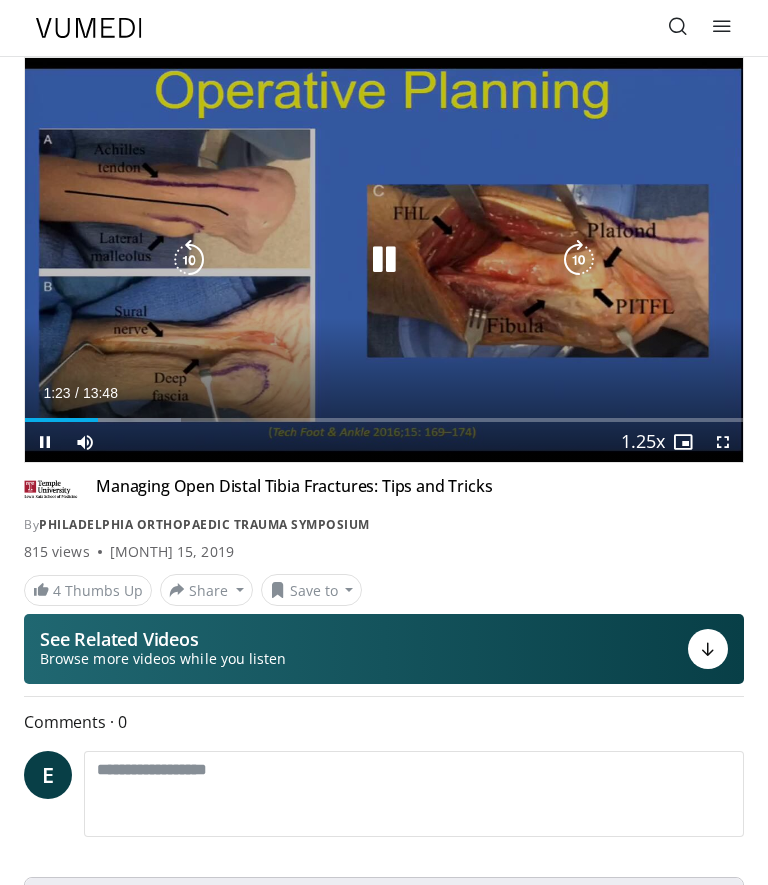 click at bounding box center (579, 260) 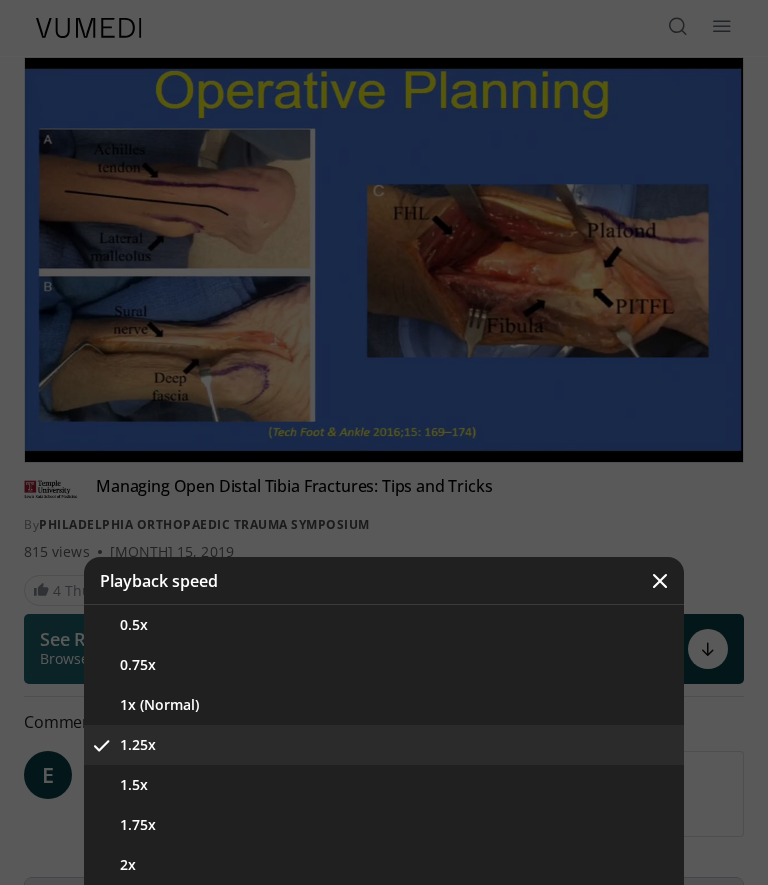 click on "1.5x" at bounding box center (384, 785) 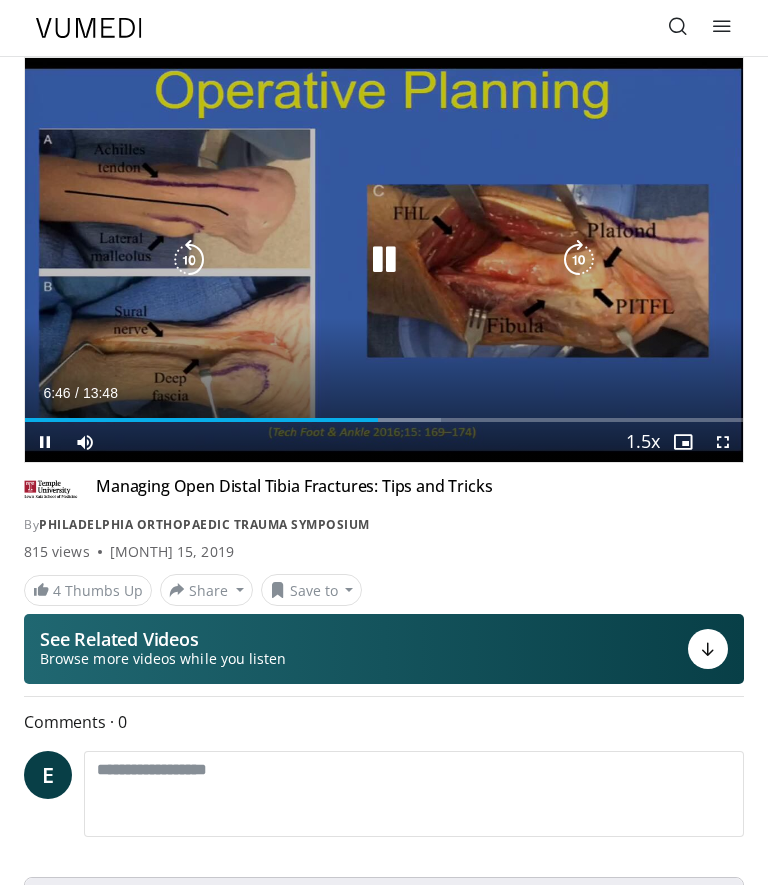 click at bounding box center [579, 260] 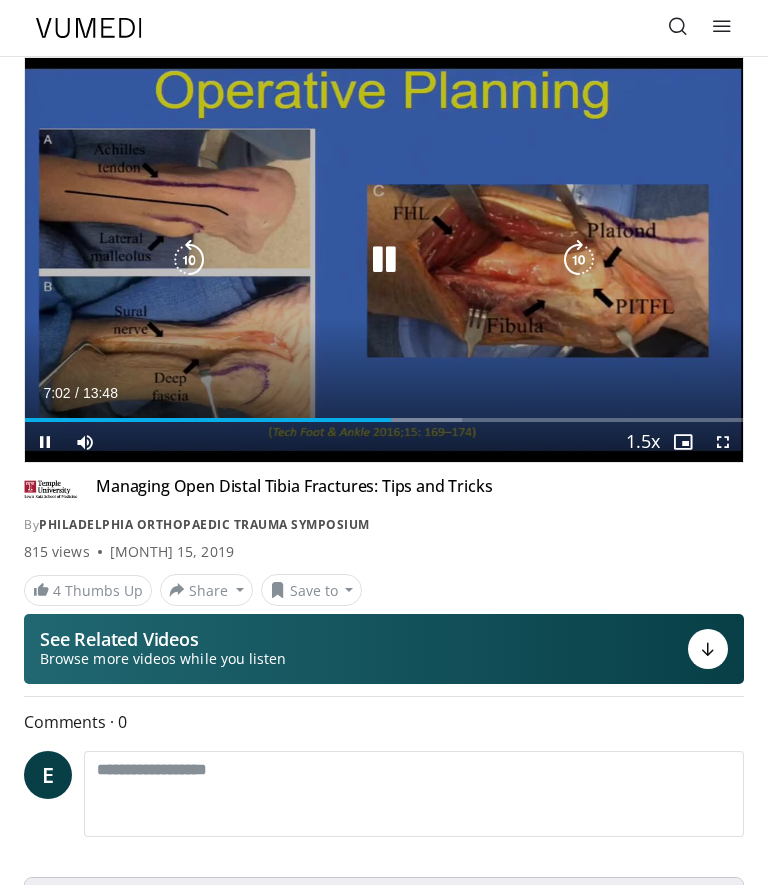 click at bounding box center (579, 260) 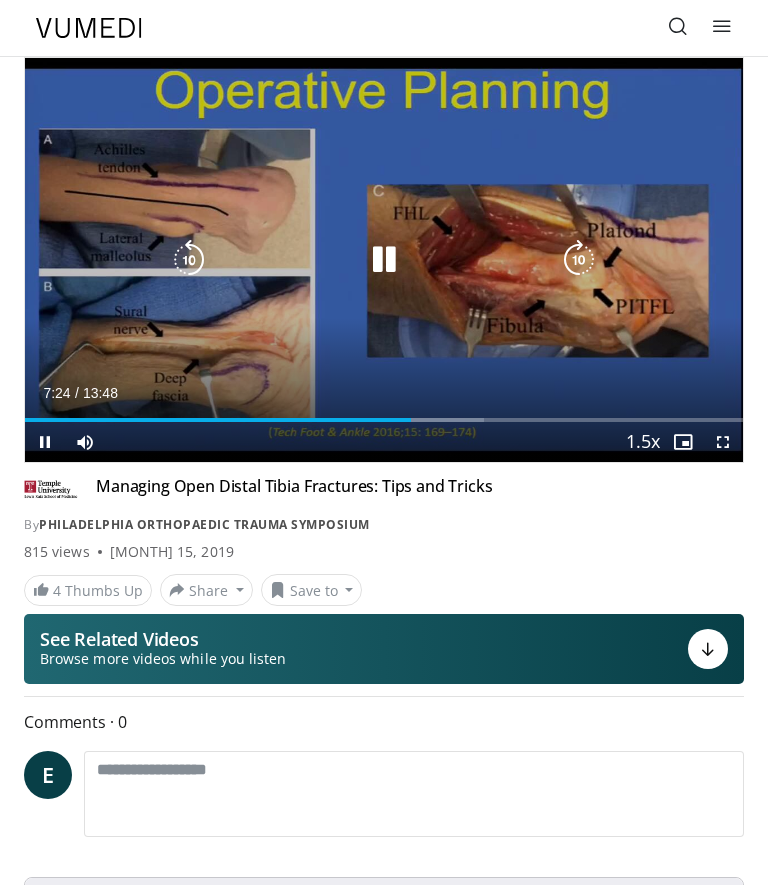 click at bounding box center (579, 260) 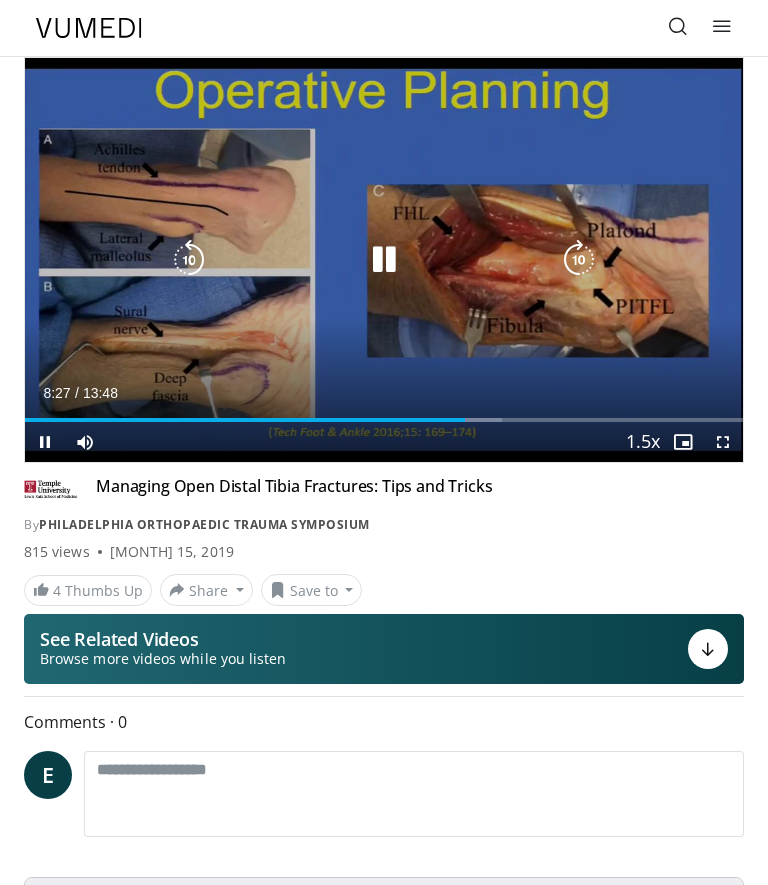 click at bounding box center [384, 260] 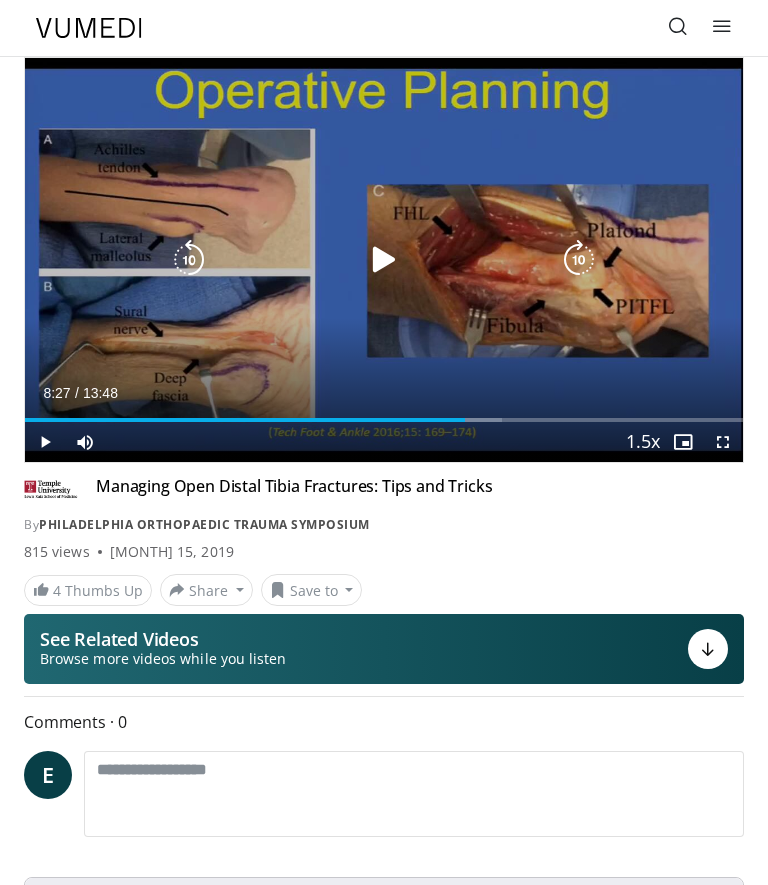 click at bounding box center (384, 260) 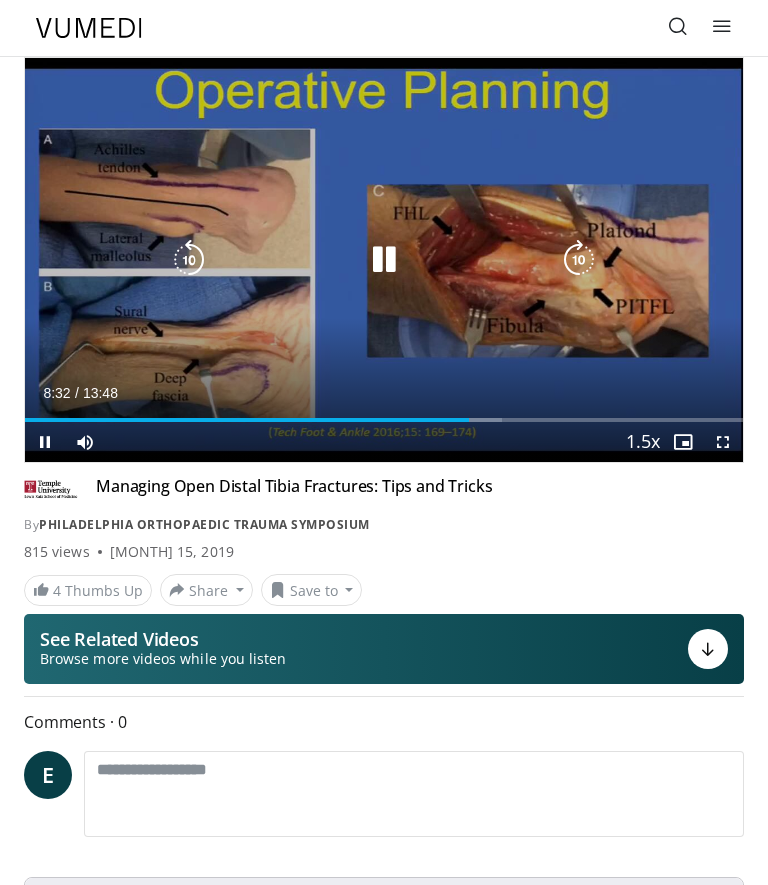 click at bounding box center (579, 260) 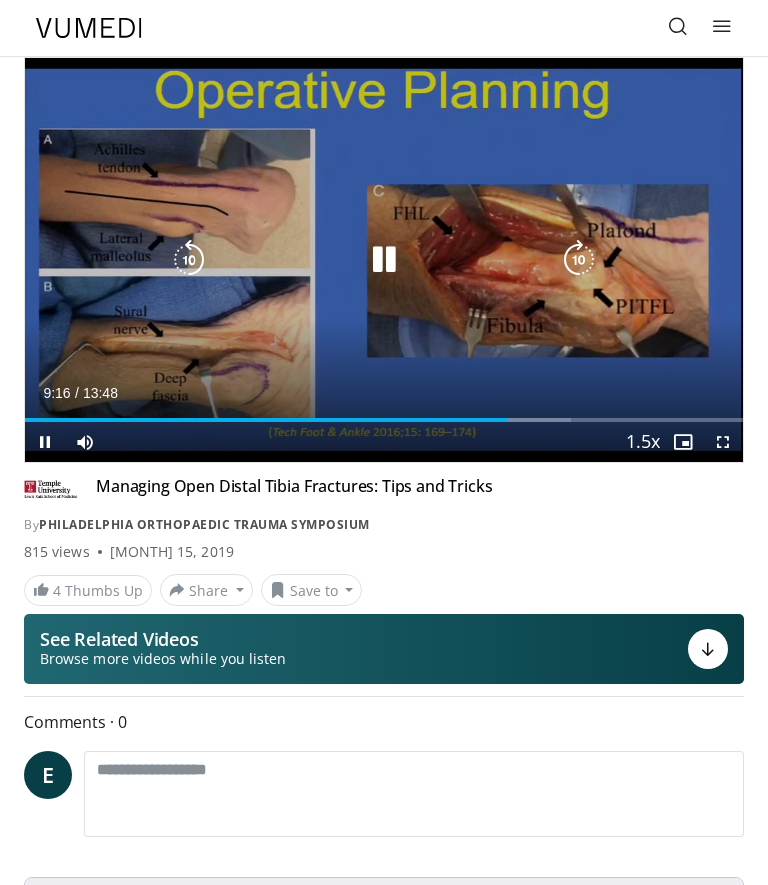 click at bounding box center [579, 260] 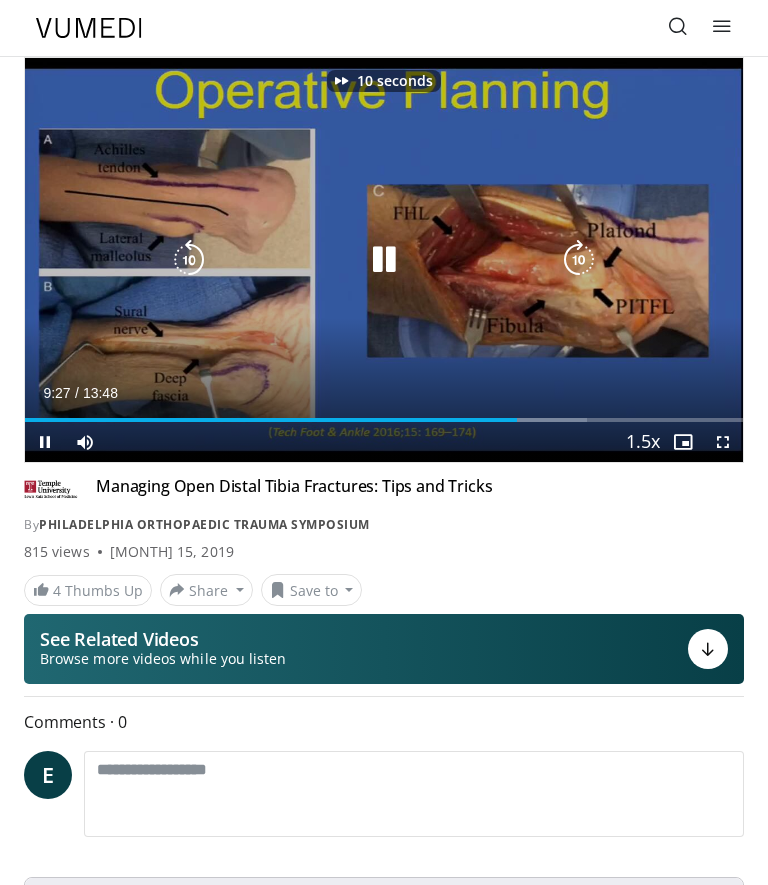 click at bounding box center (579, 260) 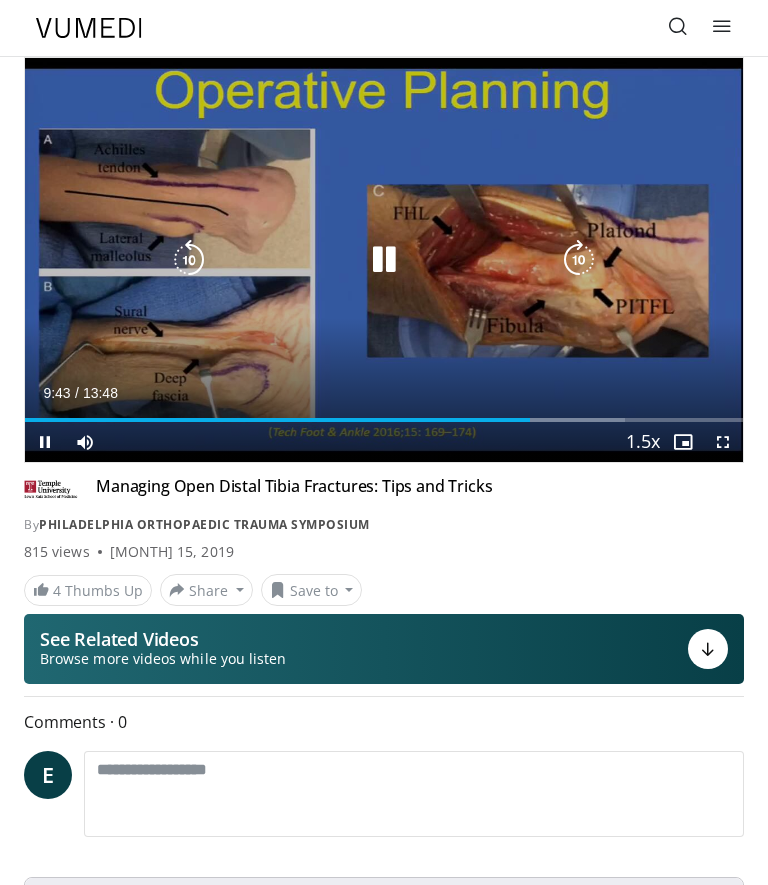 click at bounding box center (579, 260) 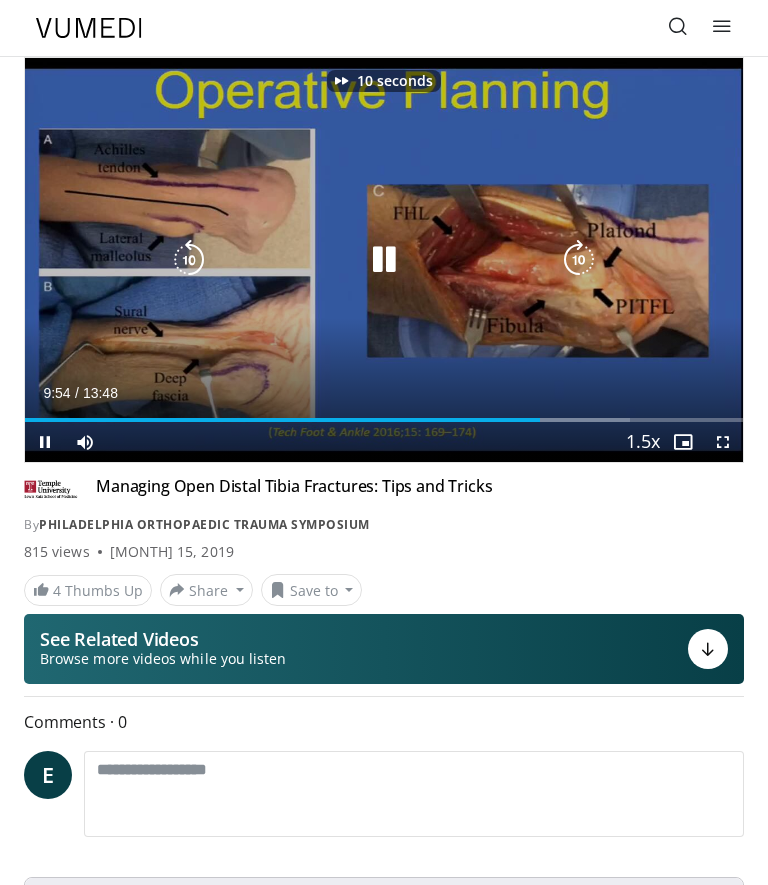 click at bounding box center (579, 260) 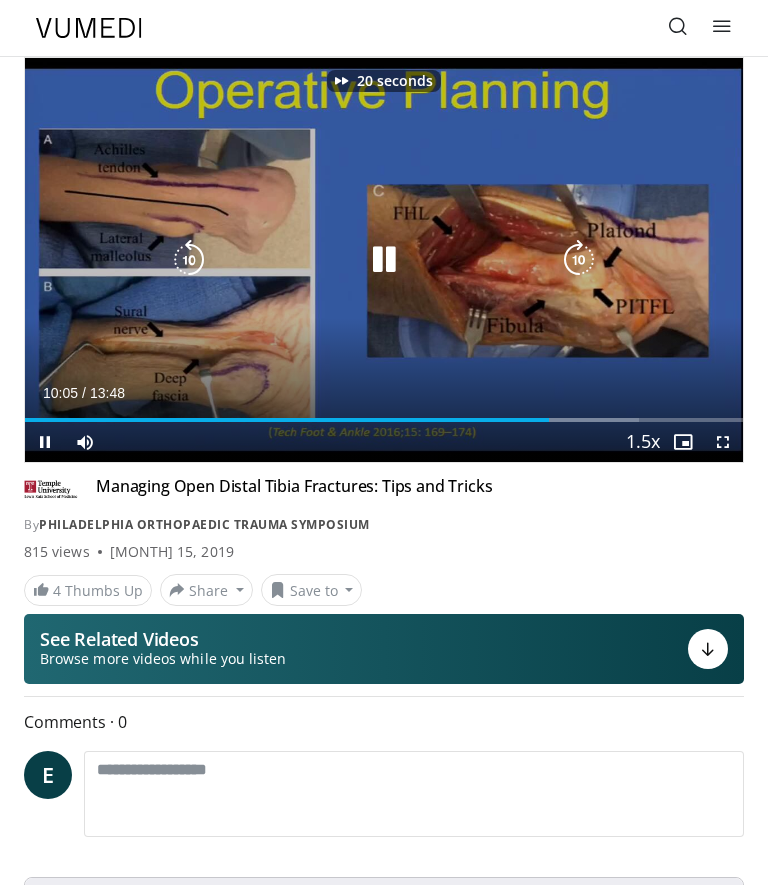 click at bounding box center [579, 260] 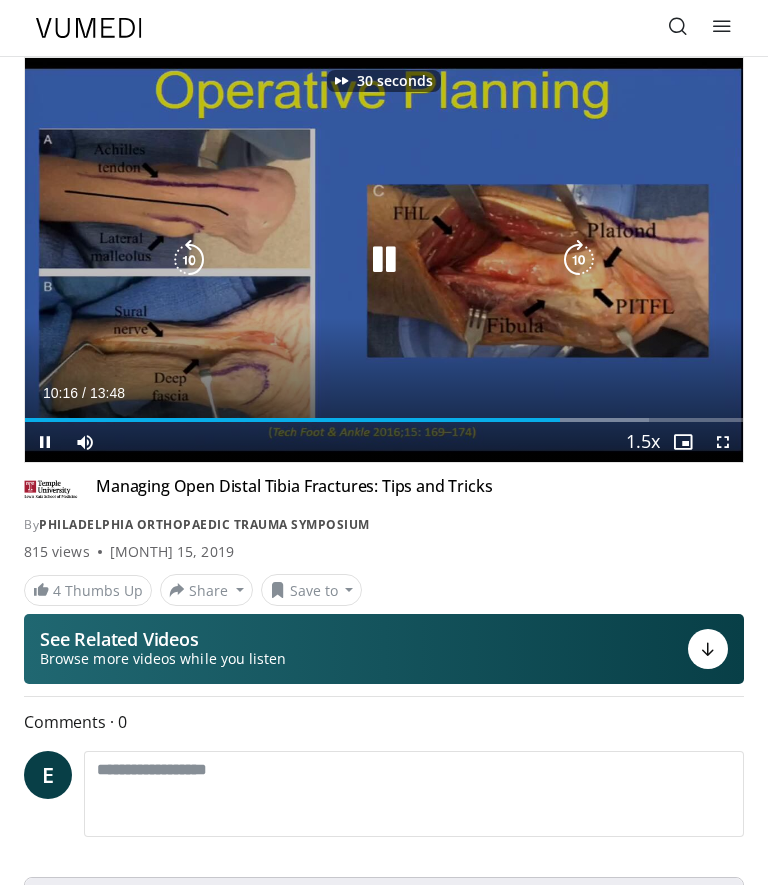 click at bounding box center (579, 260) 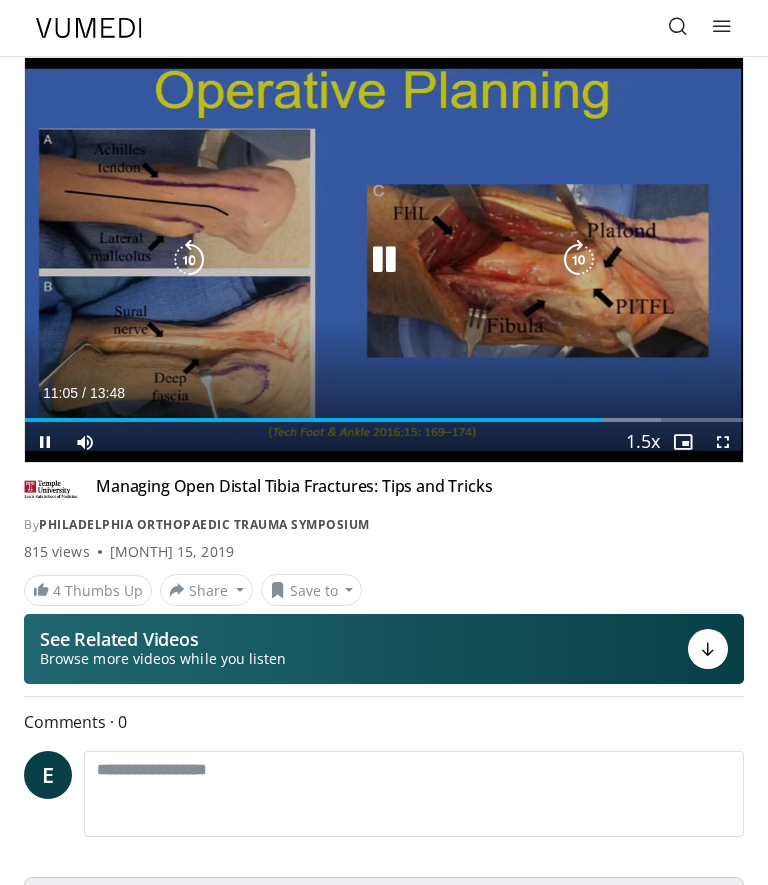 click at bounding box center [579, 260] 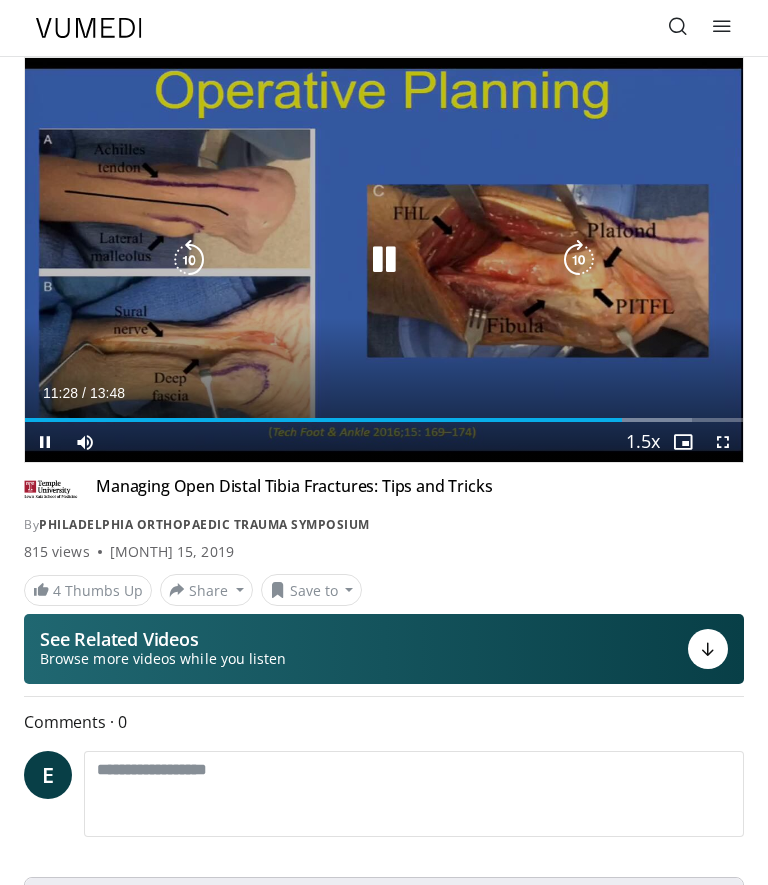 click at bounding box center (579, 260) 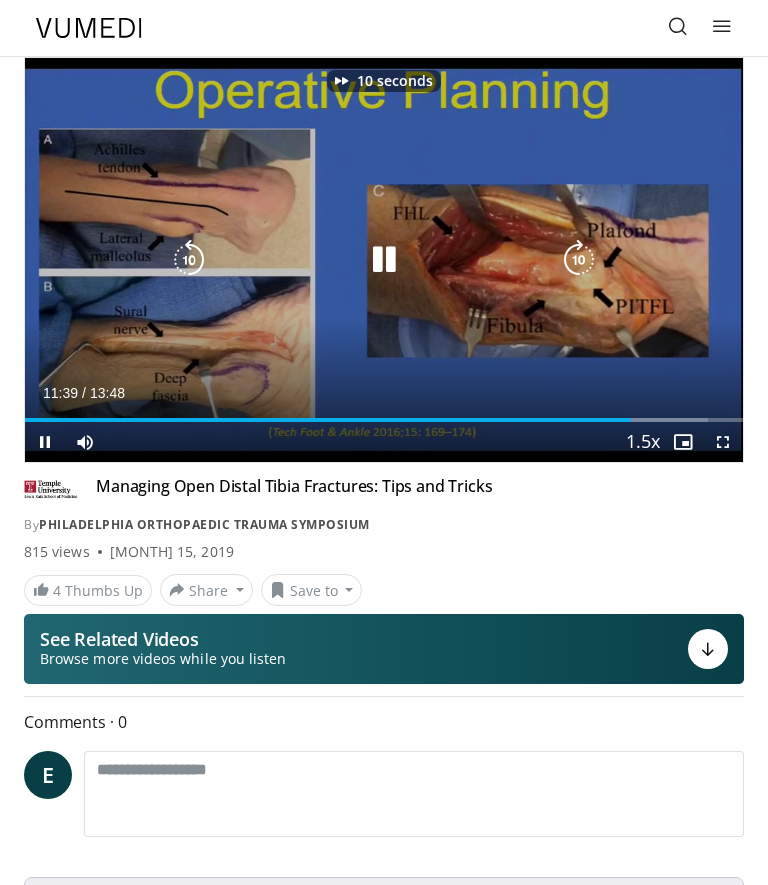 click at bounding box center (579, 260) 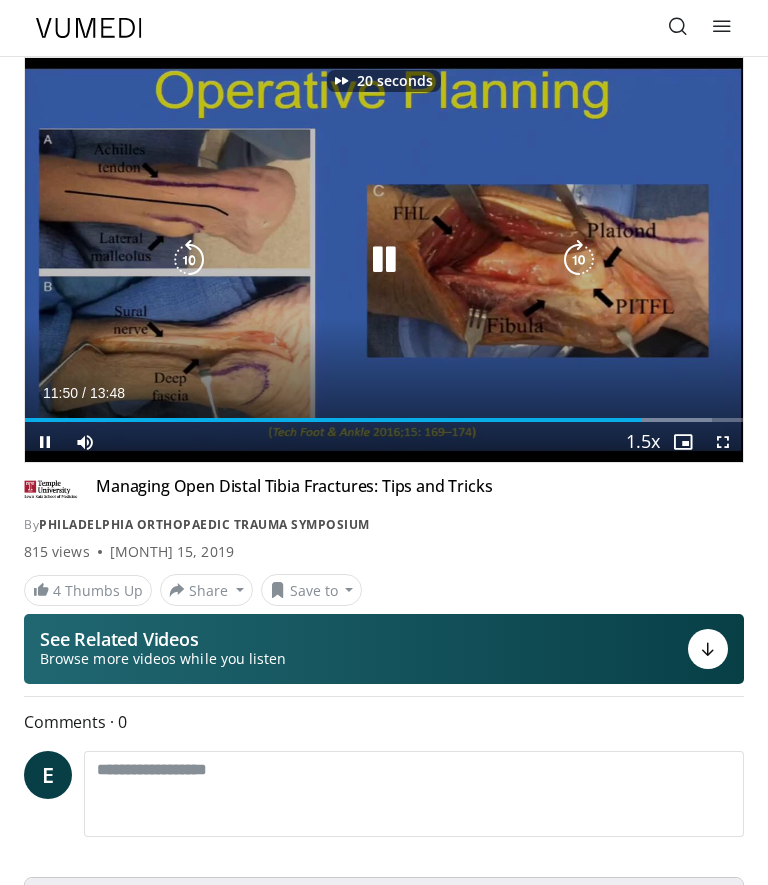 click at bounding box center (579, 260) 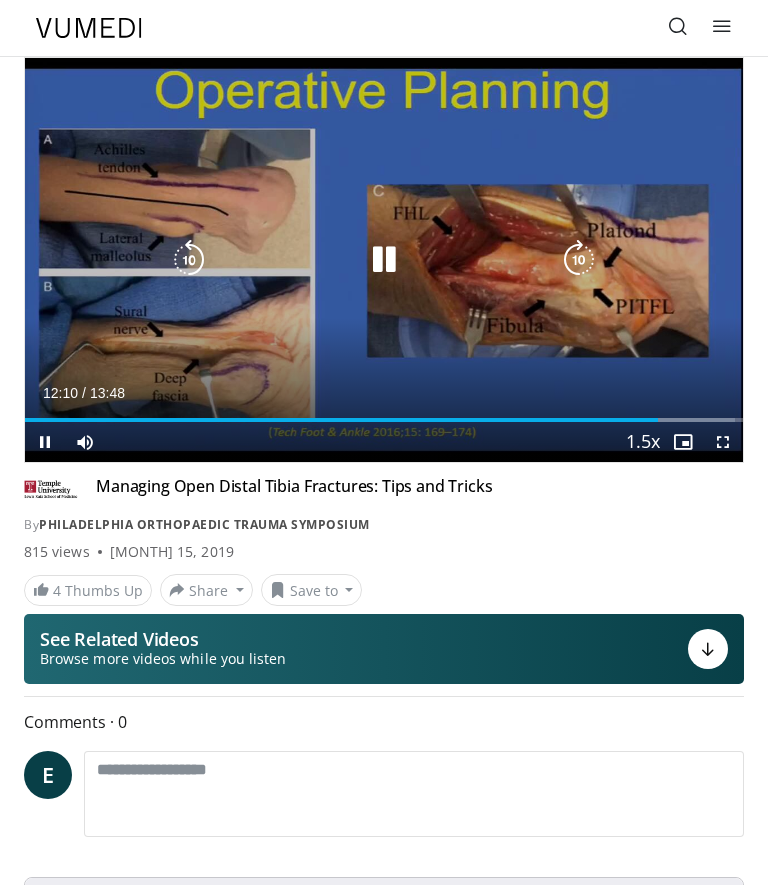 click at bounding box center [579, 260] 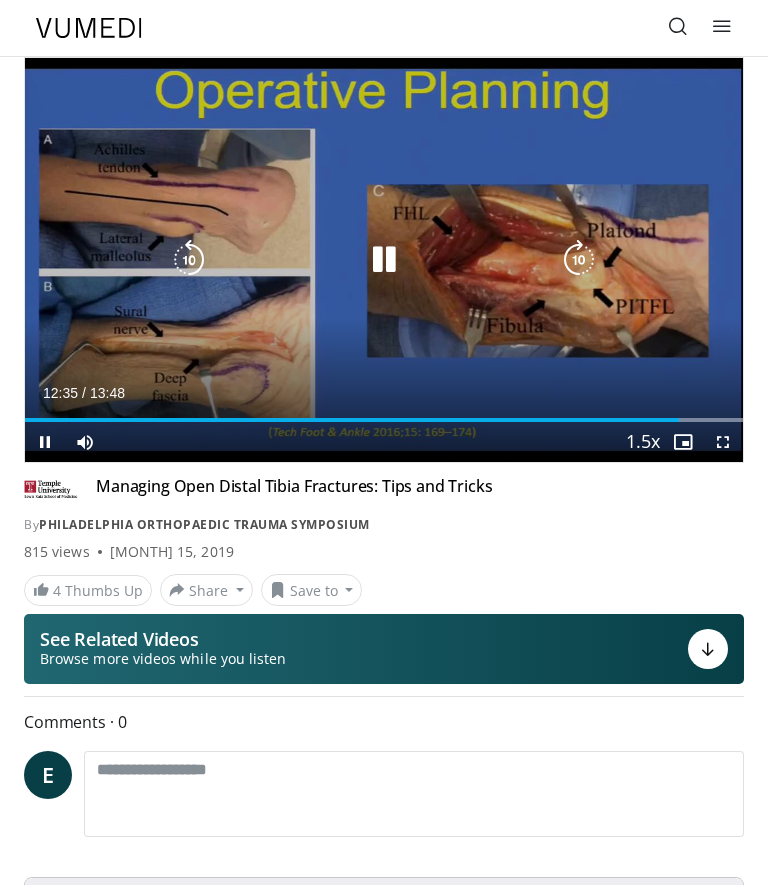 click at bounding box center (579, 260) 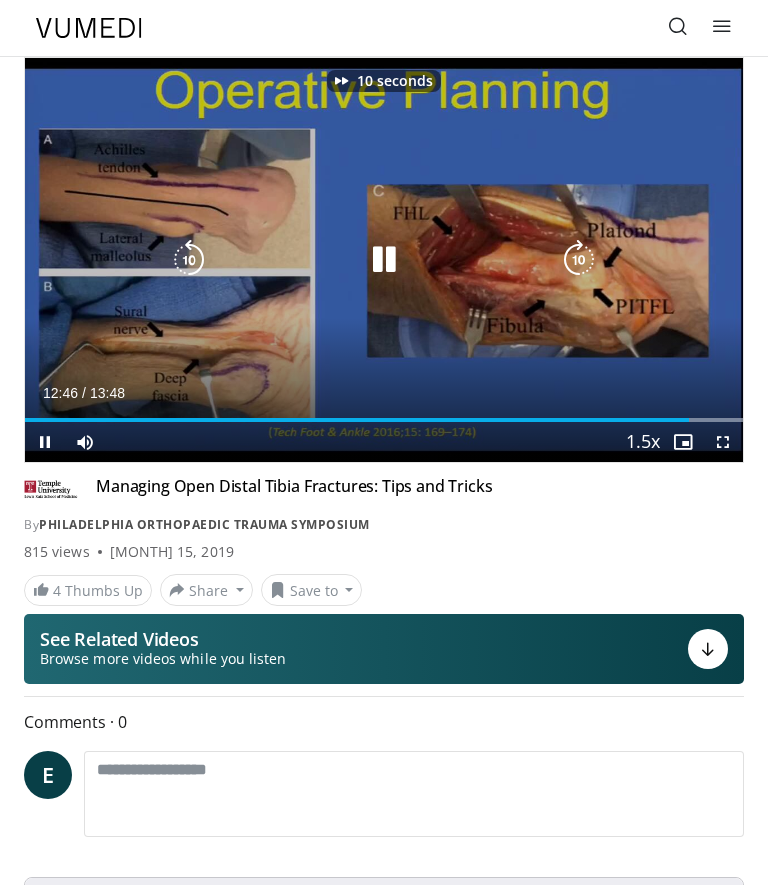 click at bounding box center (579, 260) 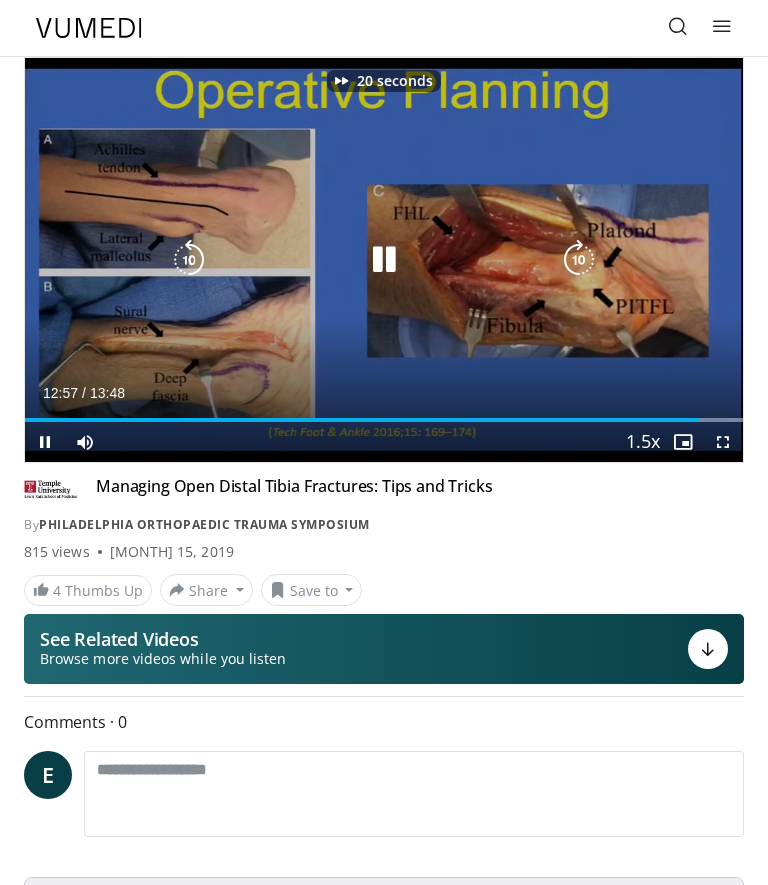 click at bounding box center (579, 260) 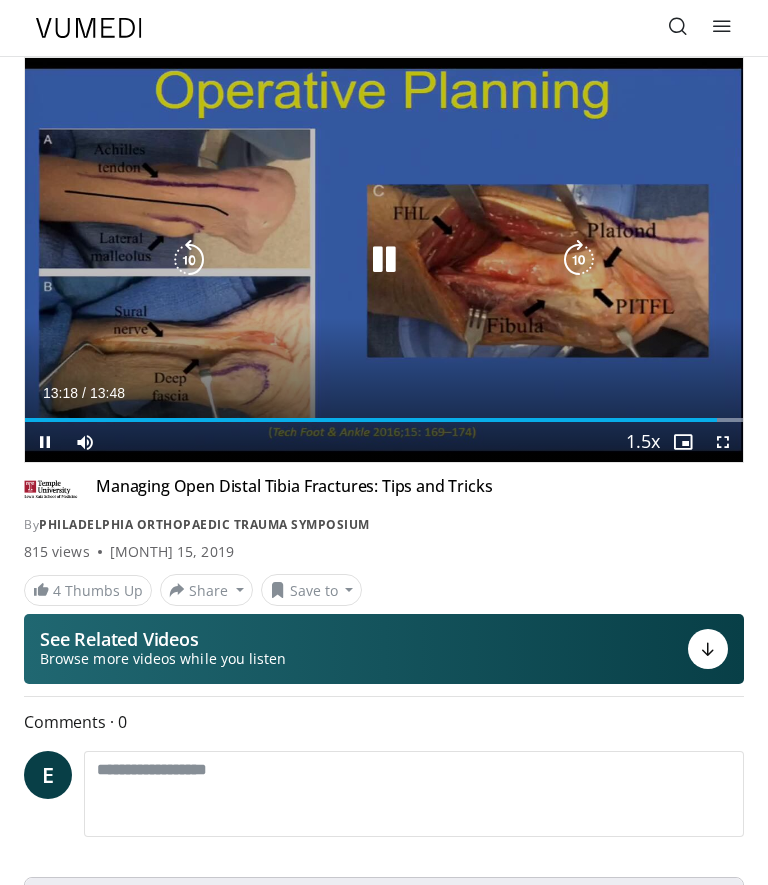 click at bounding box center (579, 260) 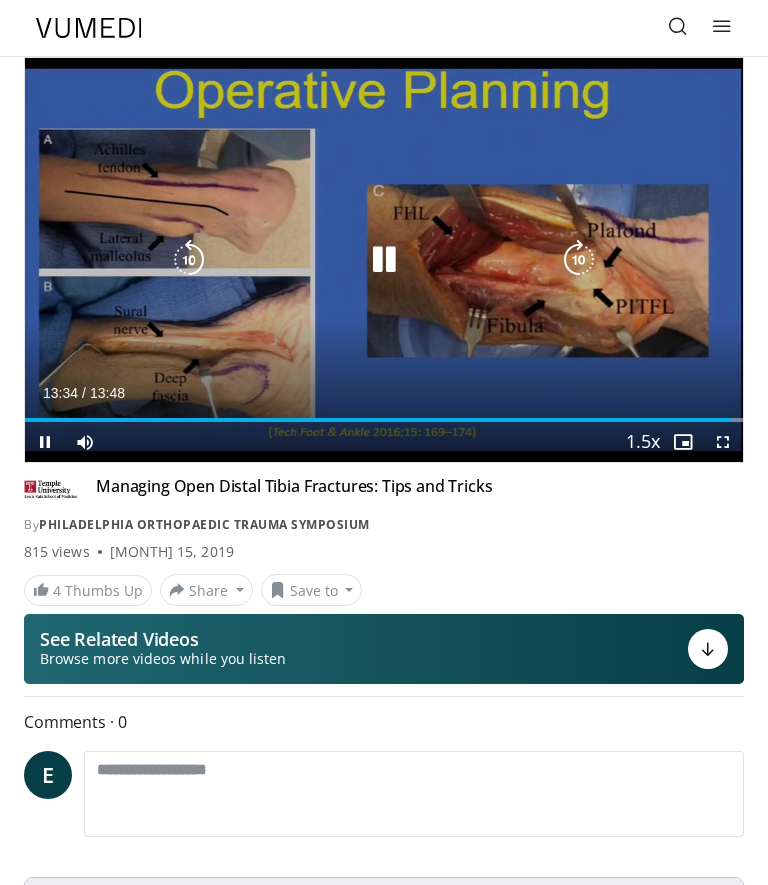 click at bounding box center [579, 260] 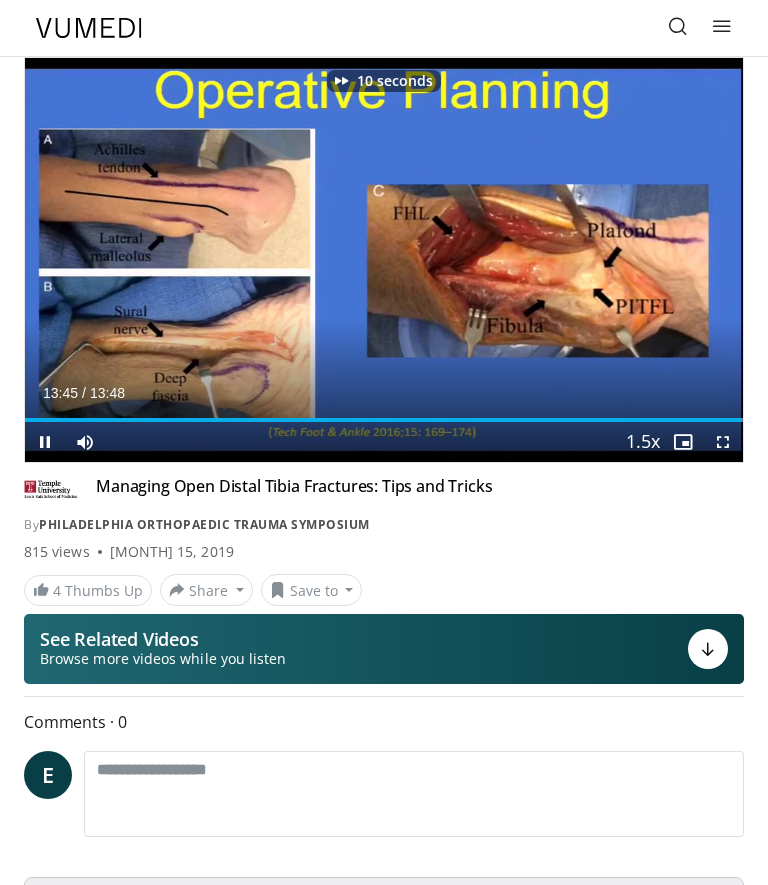 click on "10 seconds
Tap to unmute" at bounding box center (384, 260) 